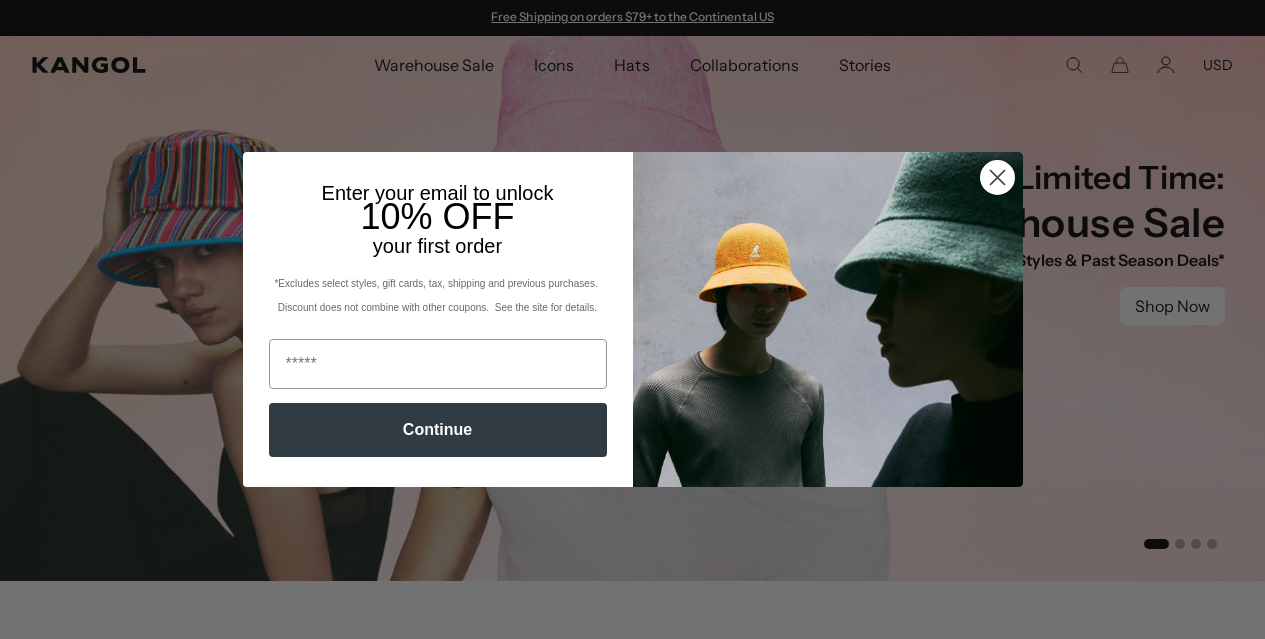 scroll, scrollTop: 0, scrollLeft: 0, axis: both 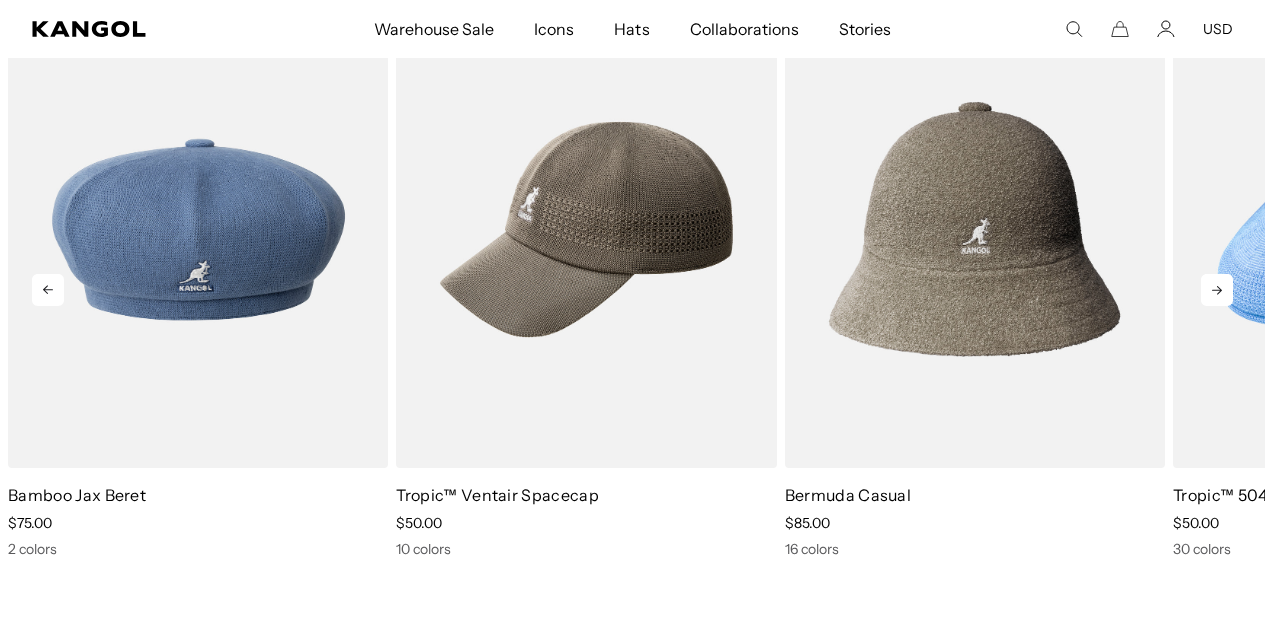 click 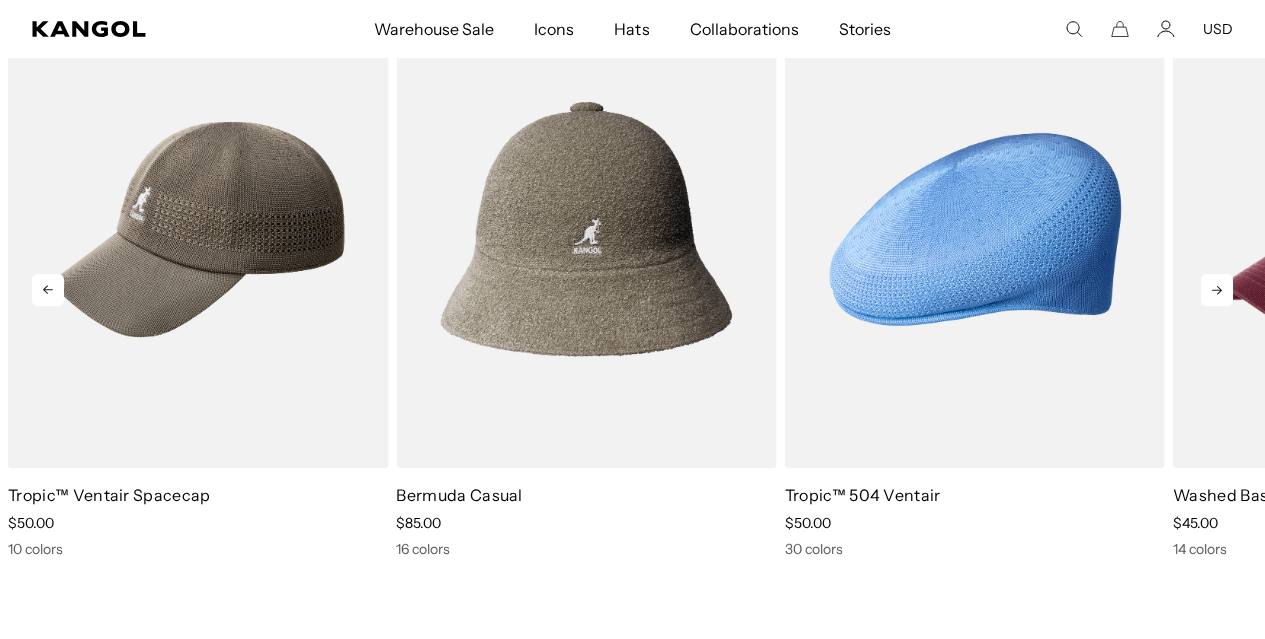 scroll, scrollTop: 0, scrollLeft: 0, axis: both 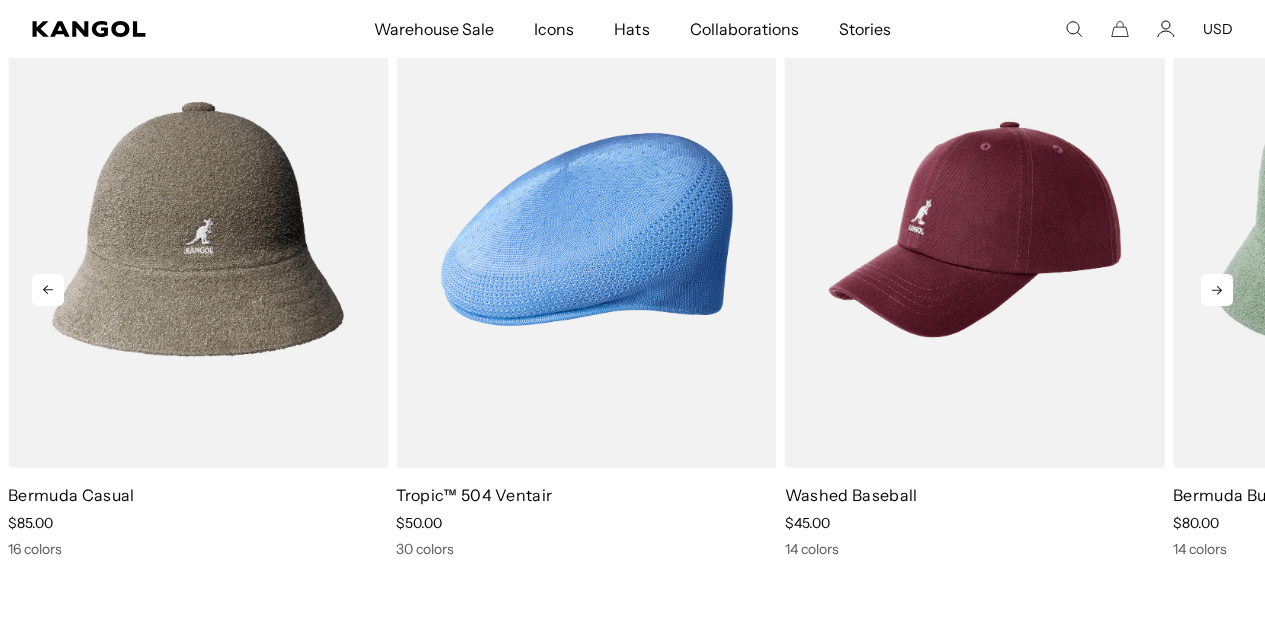 click 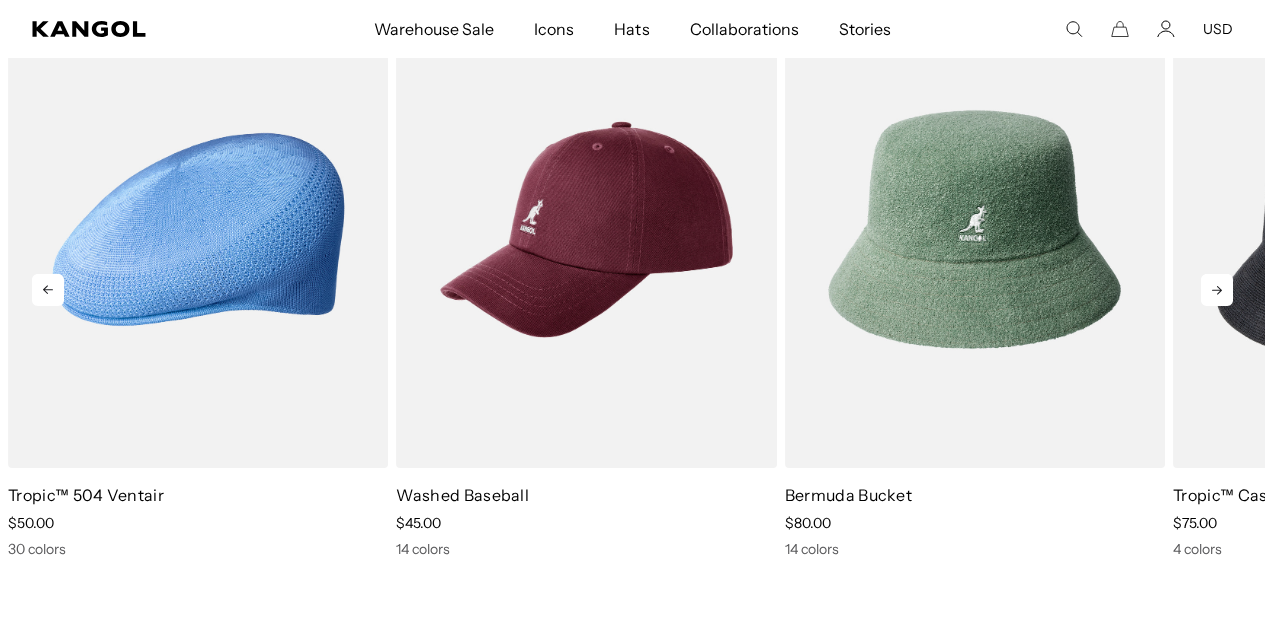 click 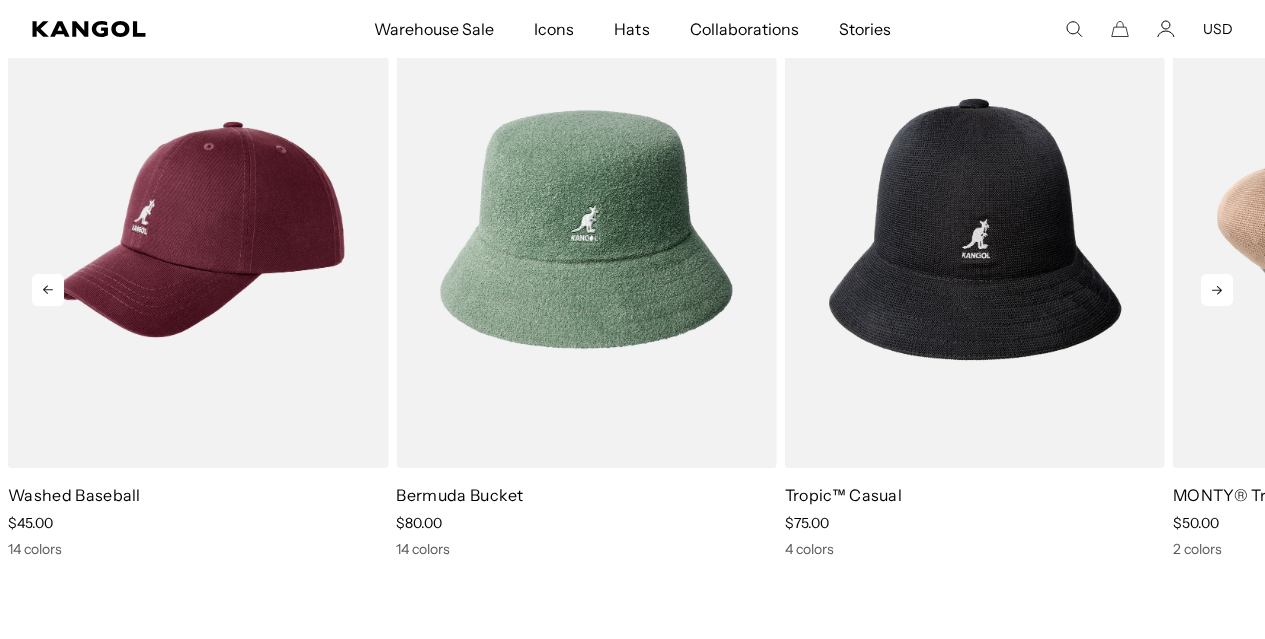 scroll, scrollTop: 0, scrollLeft: 0, axis: both 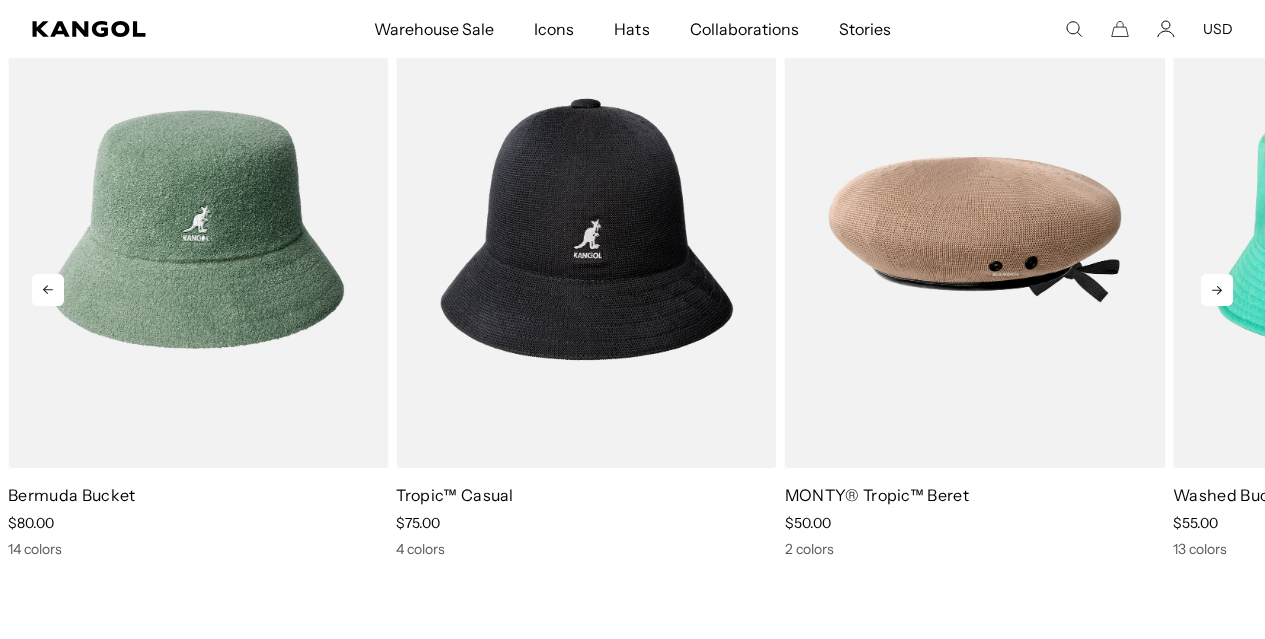 click 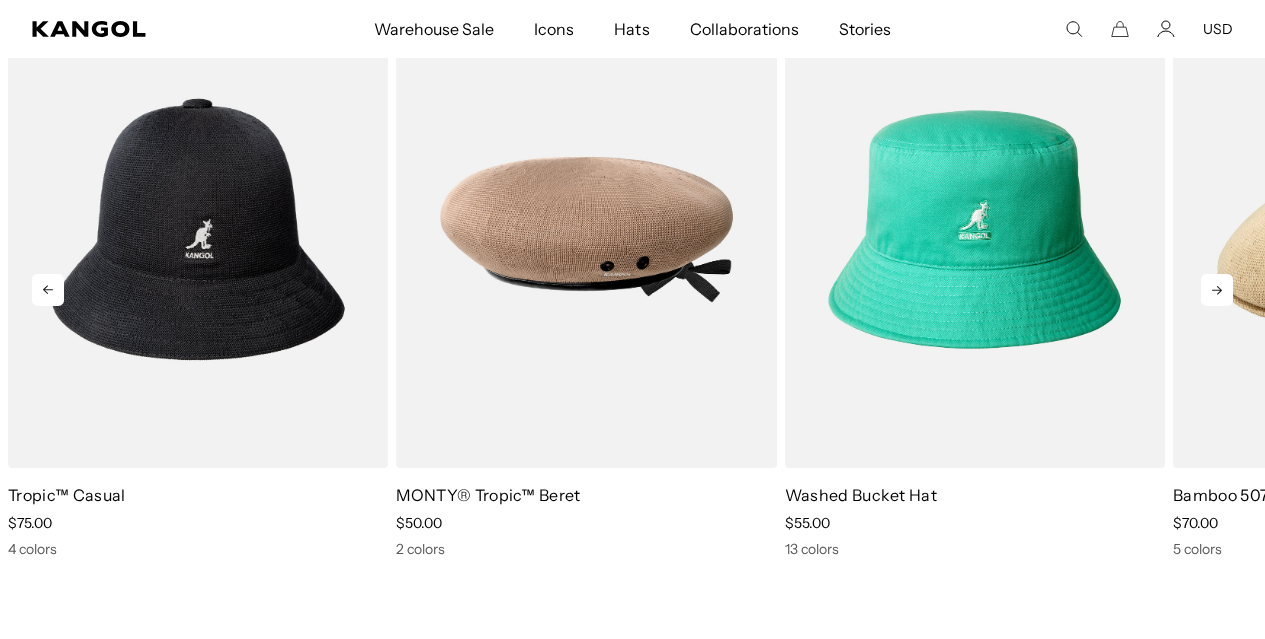 click 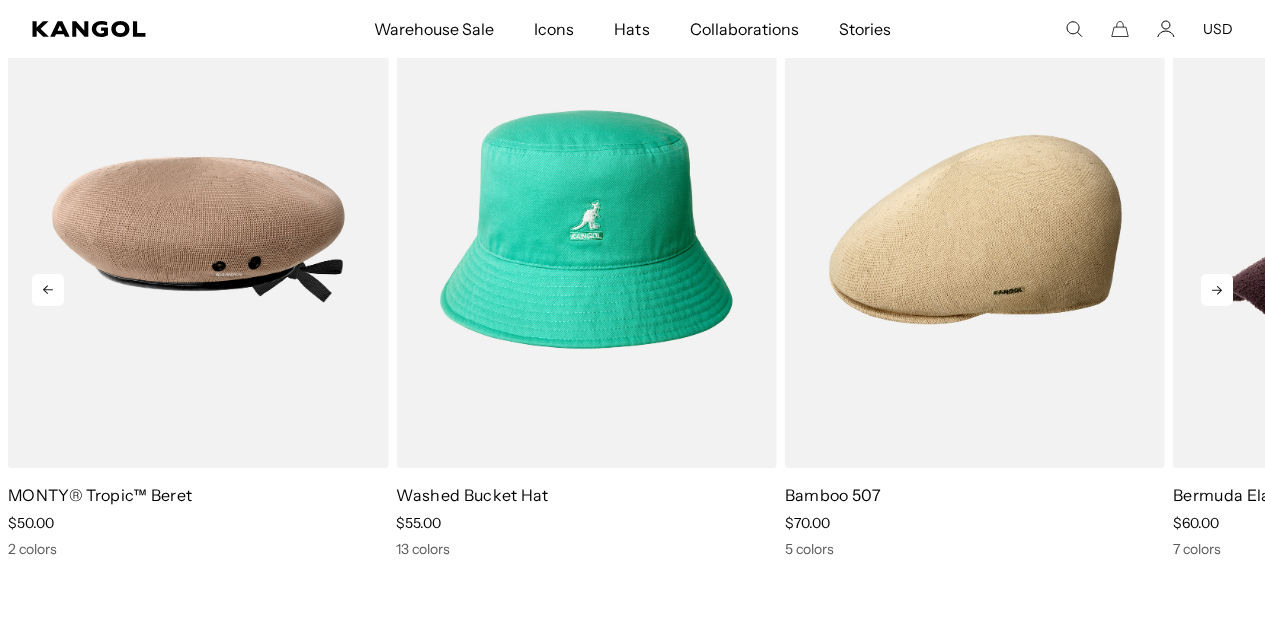 click 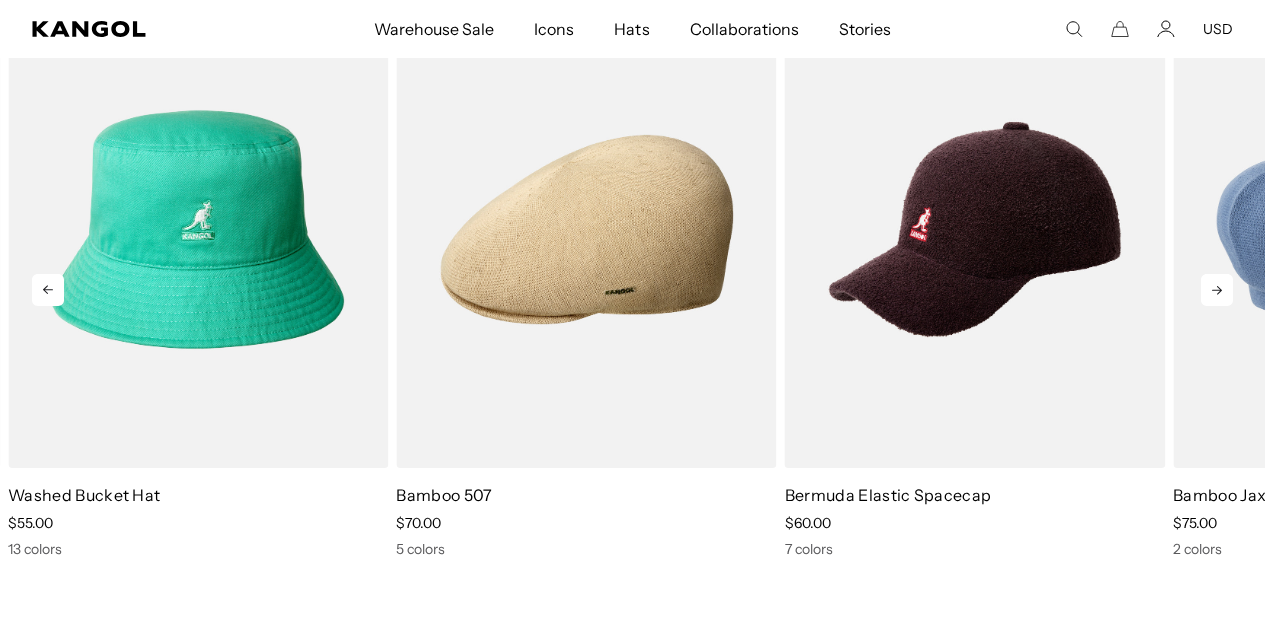 click 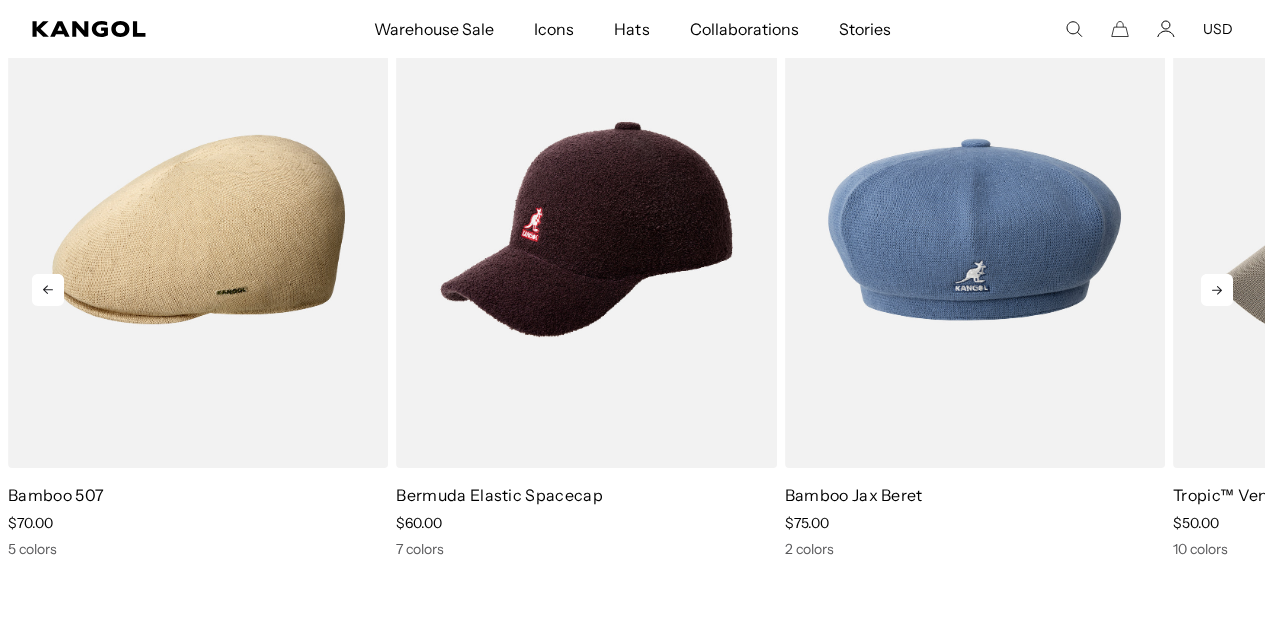 scroll, scrollTop: 0, scrollLeft: 412, axis: horizontal 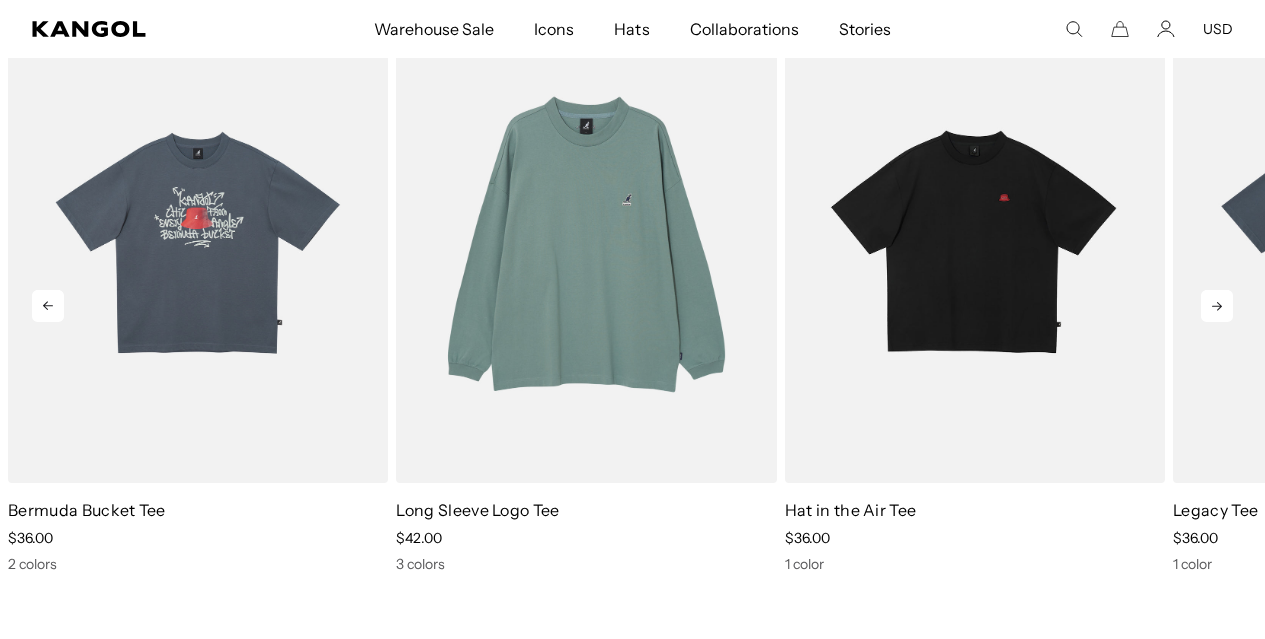 click 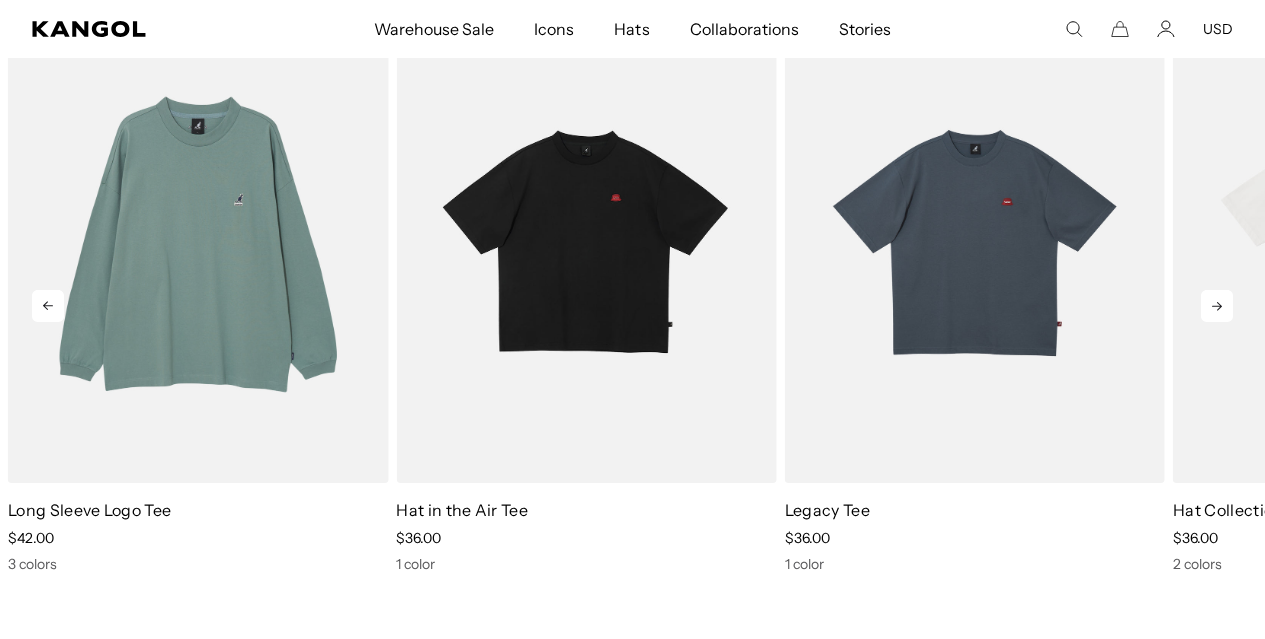click 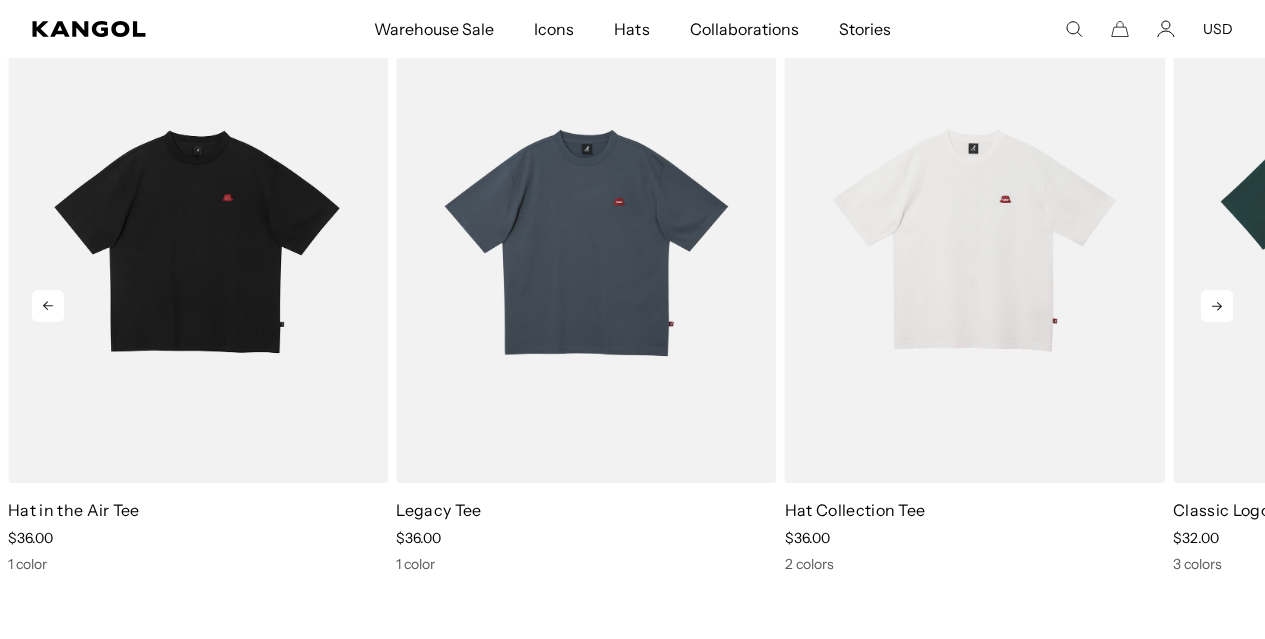 click 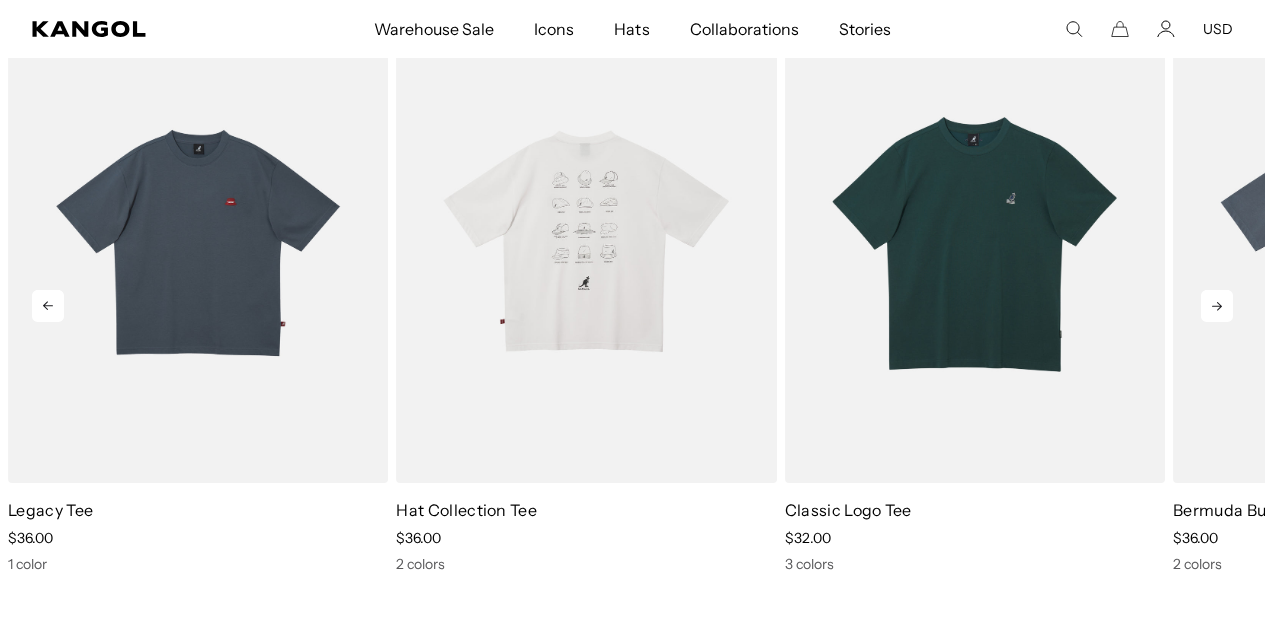 scroll, scrollTop: 0, scrollLeft: 412, axis: horizontal 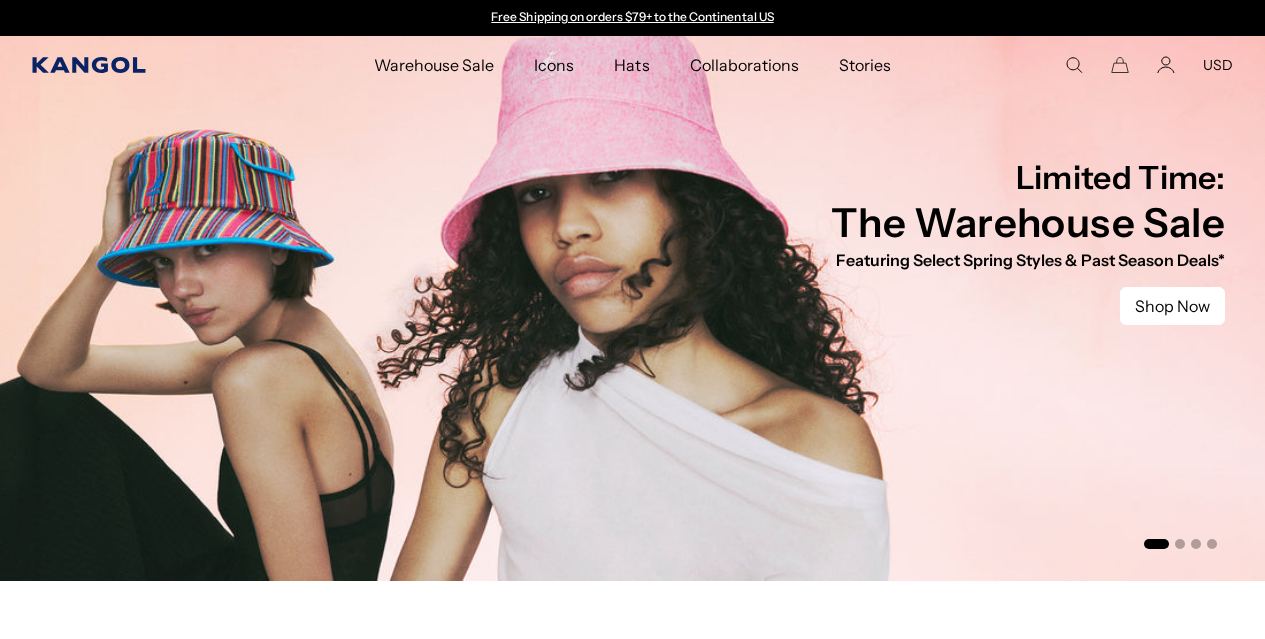 click 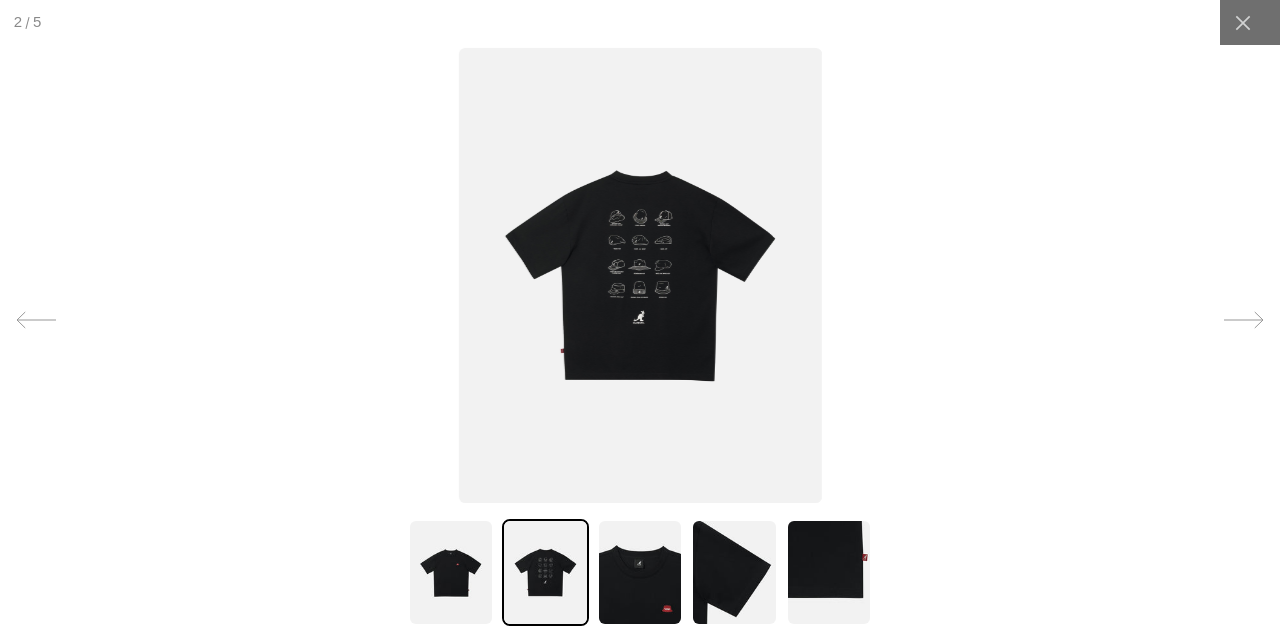 scroll, scrollTop: 0, scrollLeft: 0, axis: both 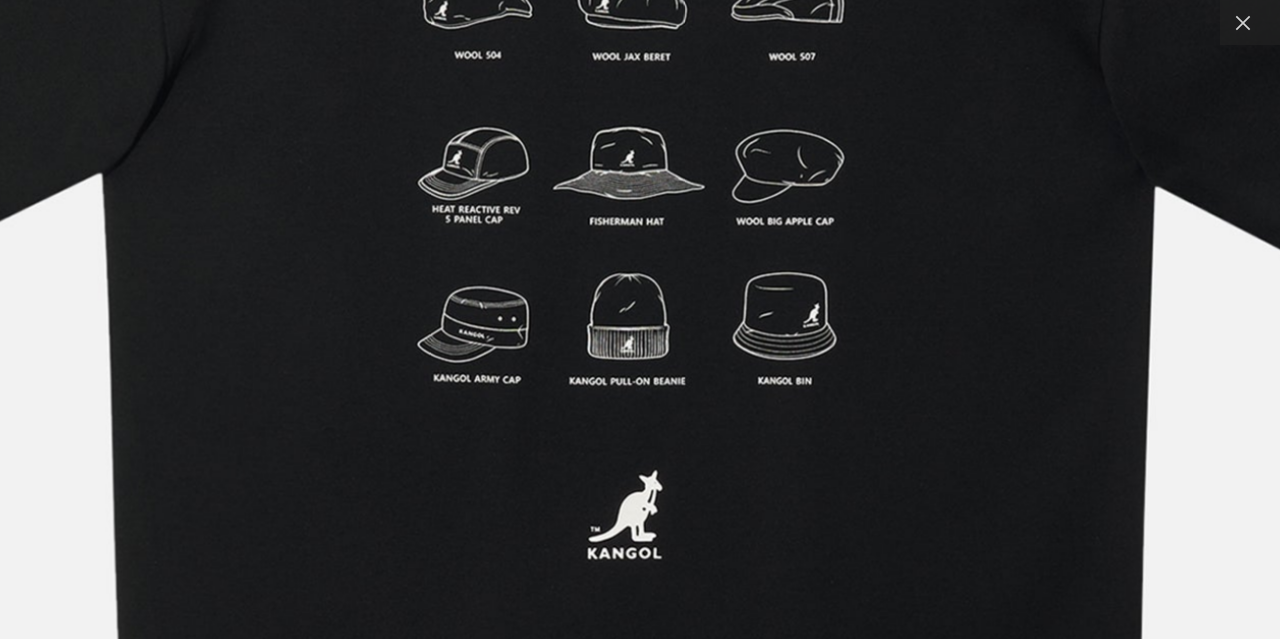click at bounding box center [632, 235] 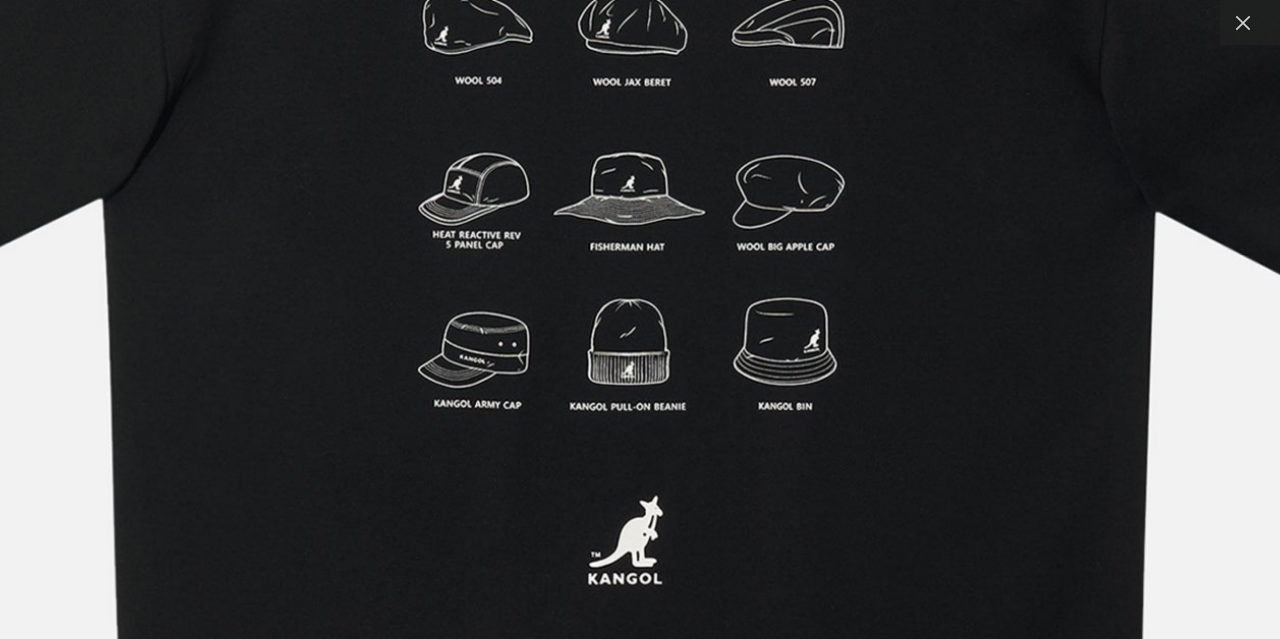scroll, scrollTop: 0, scrollLeft: 0, axis: both 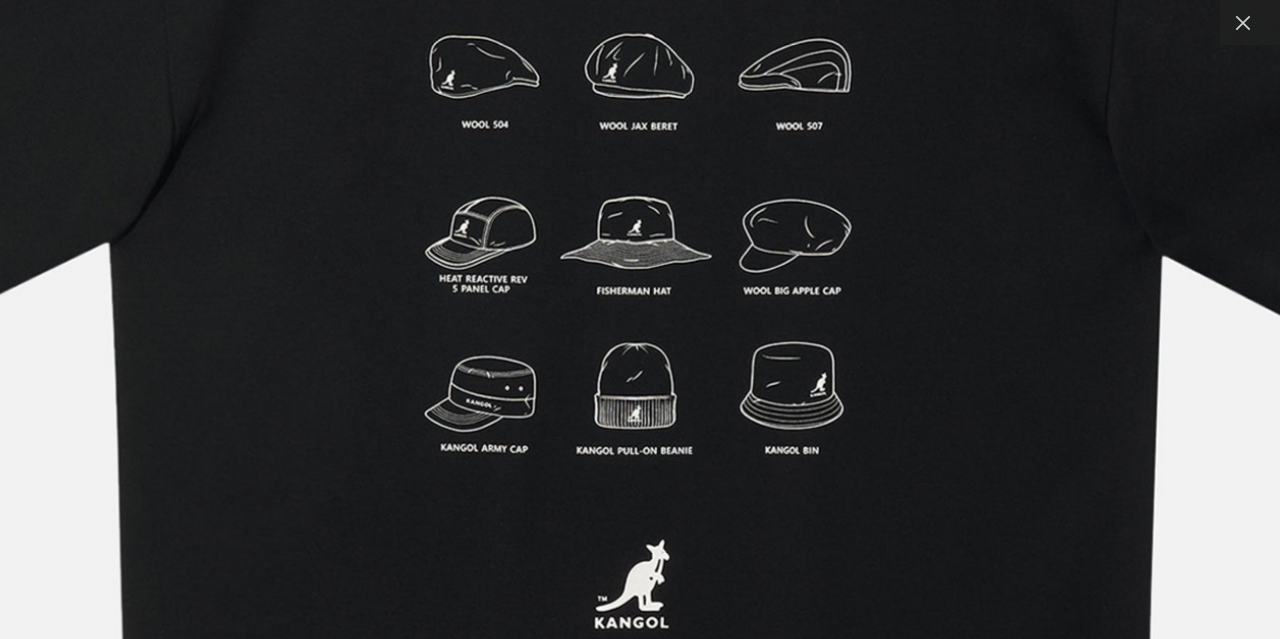 click at bounding box center (639, 304) 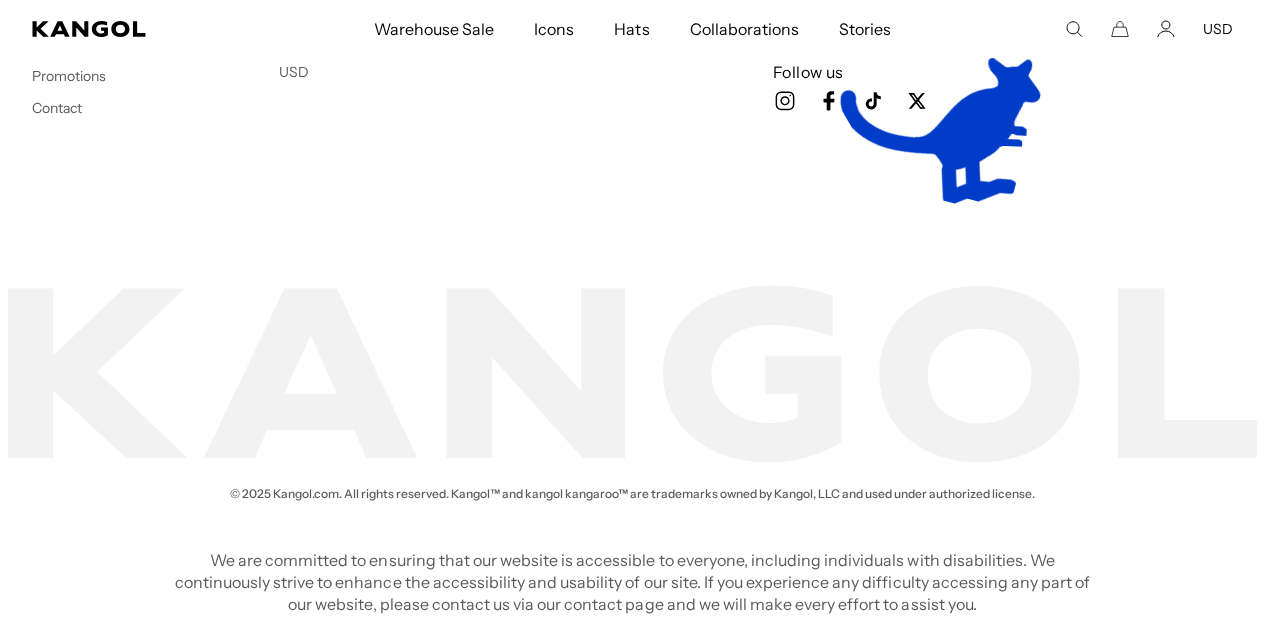 scroll, scrollTop: 3963, scrollLeft: 0, axis: vertical 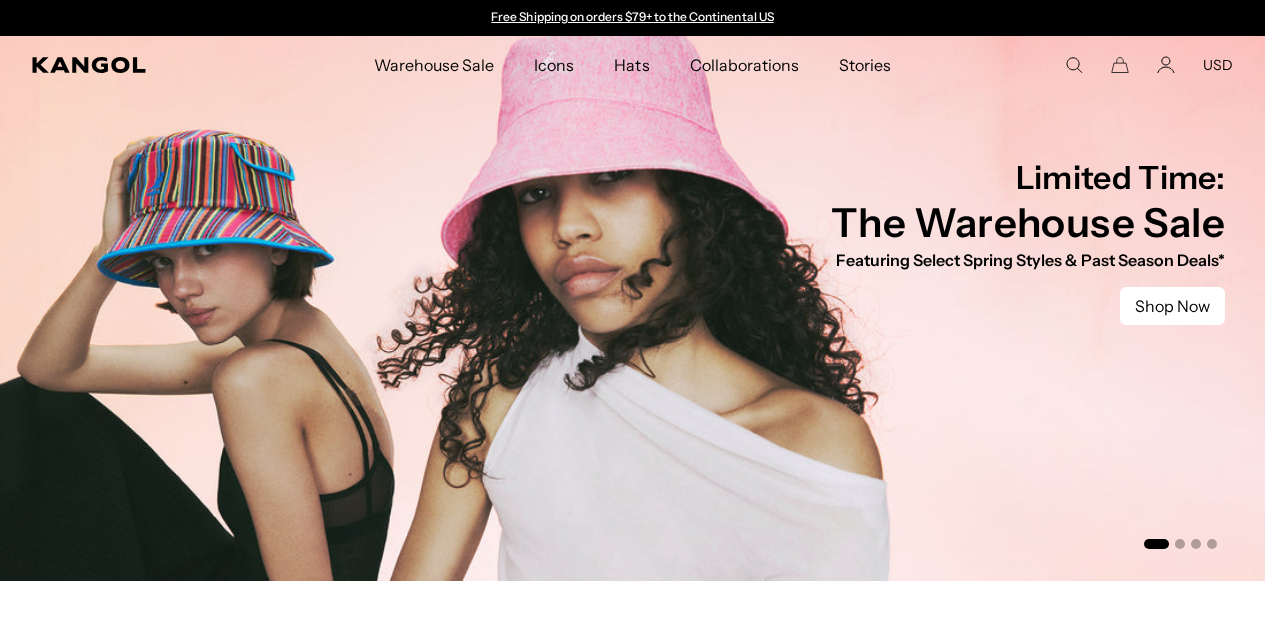 click 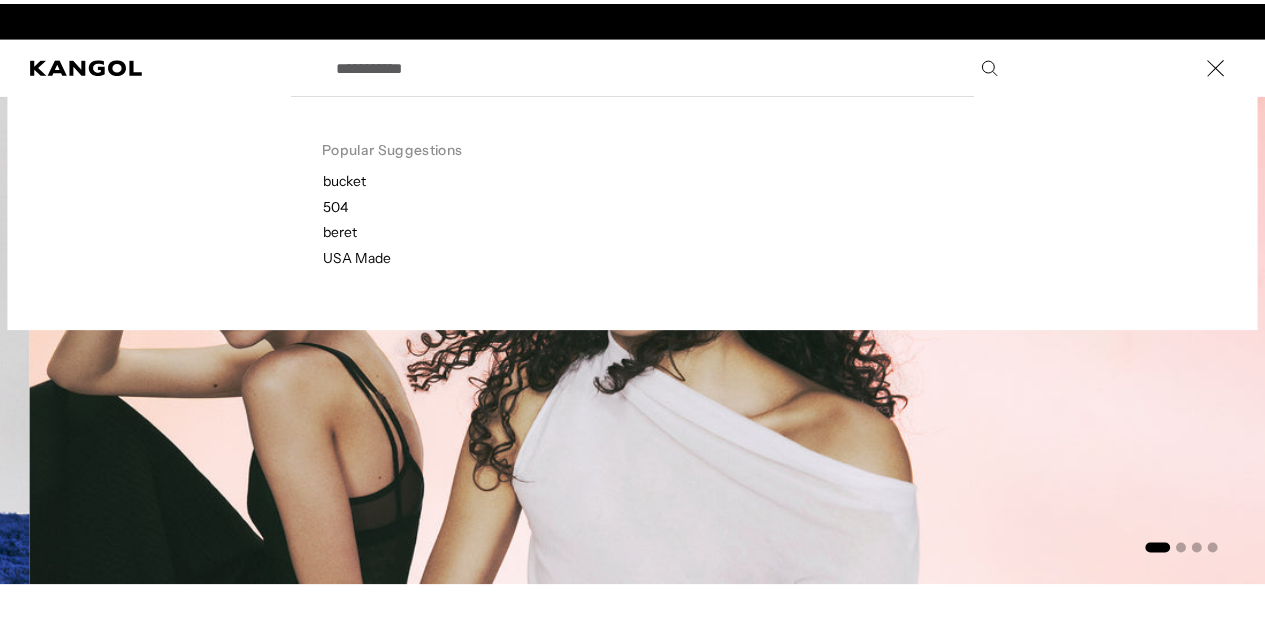 scroll, scrollTop: 0, scrollLeft: 412, axis: horizontal 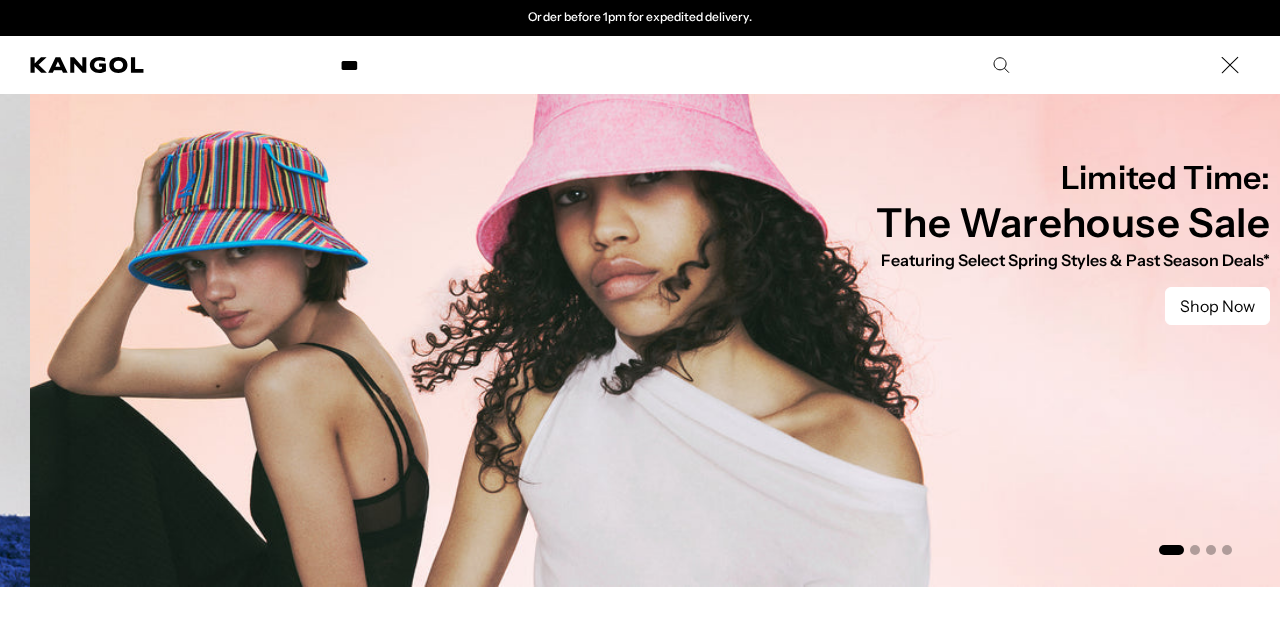 type on "***" 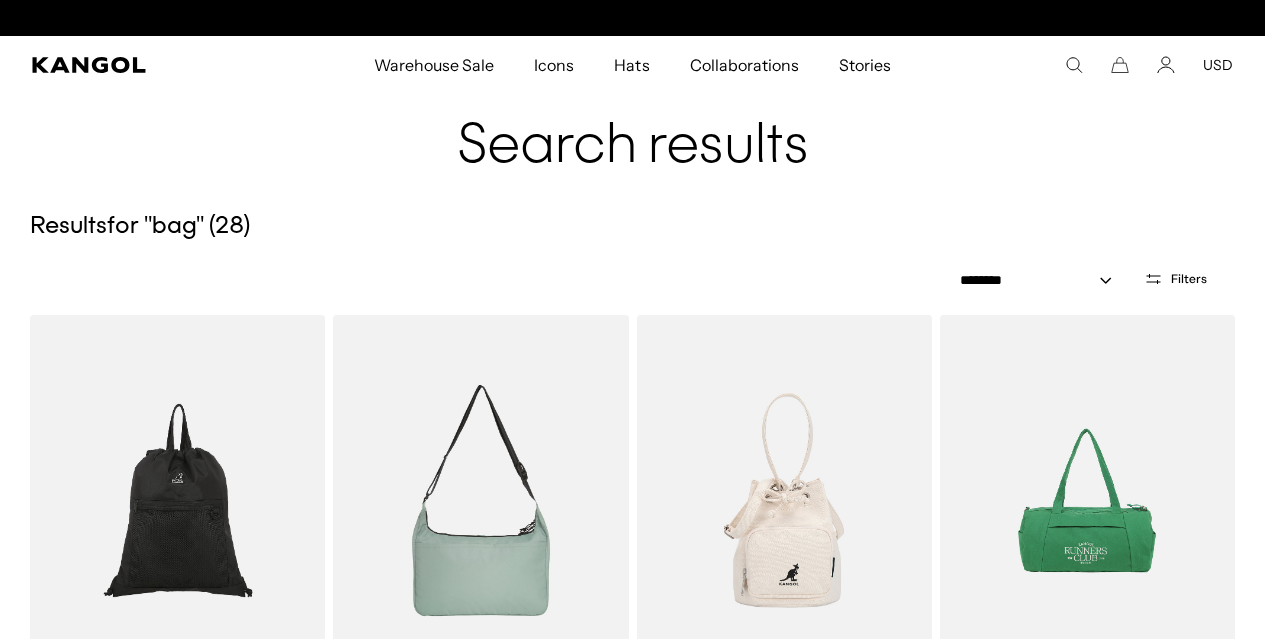 scroll, scrollTop: 0, scrollLeft: 0, axis: both 